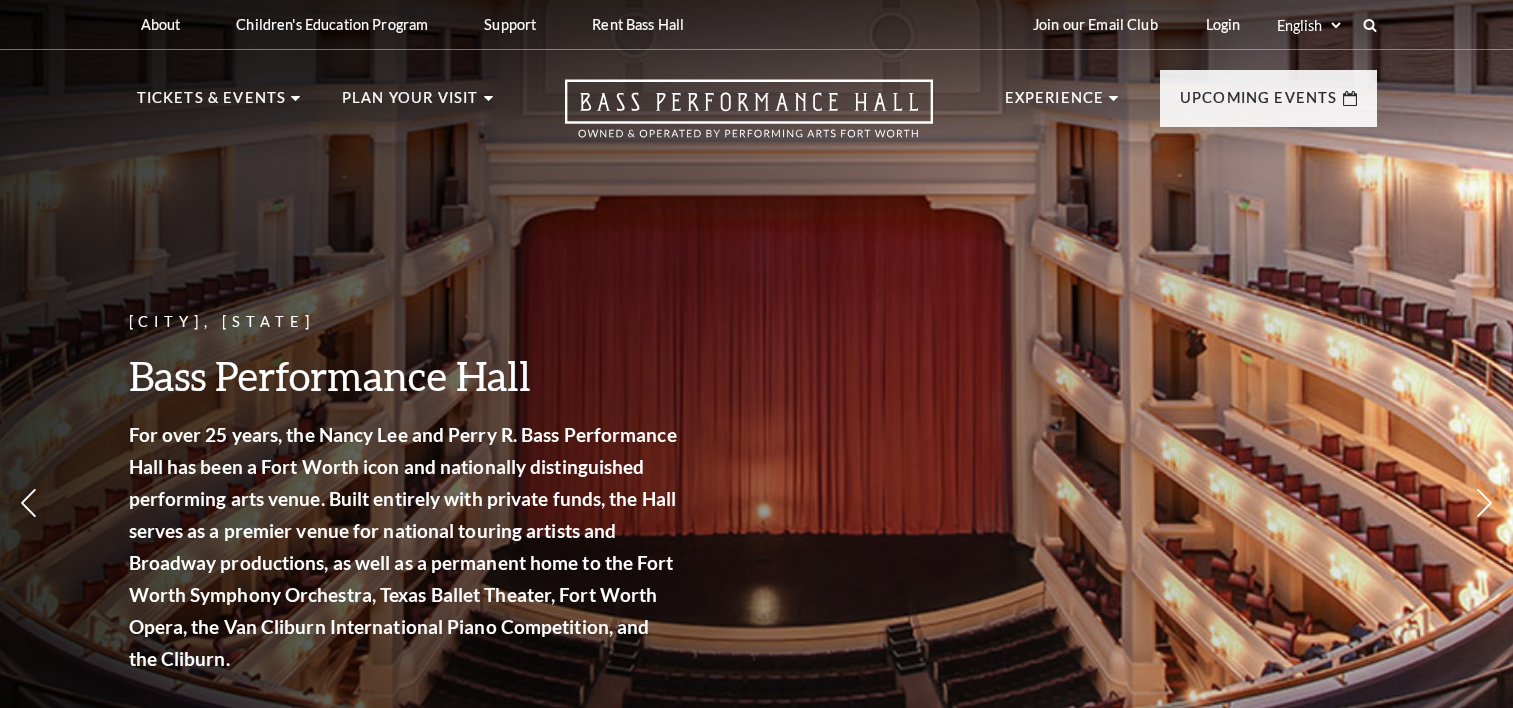 scroll, scrollTop: 0, scrollLeft: 0, axis: both 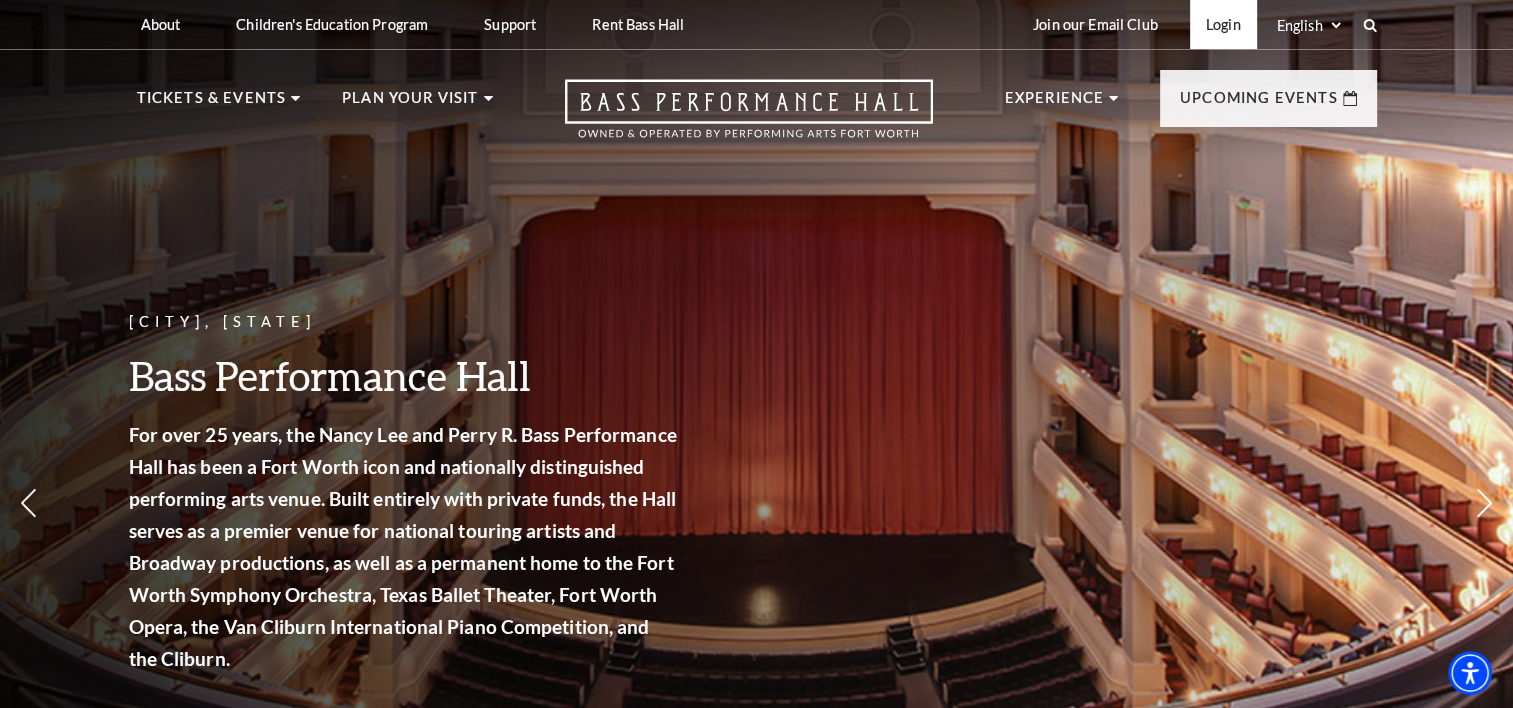 click on "Login" at bounding box center (1223, 24) 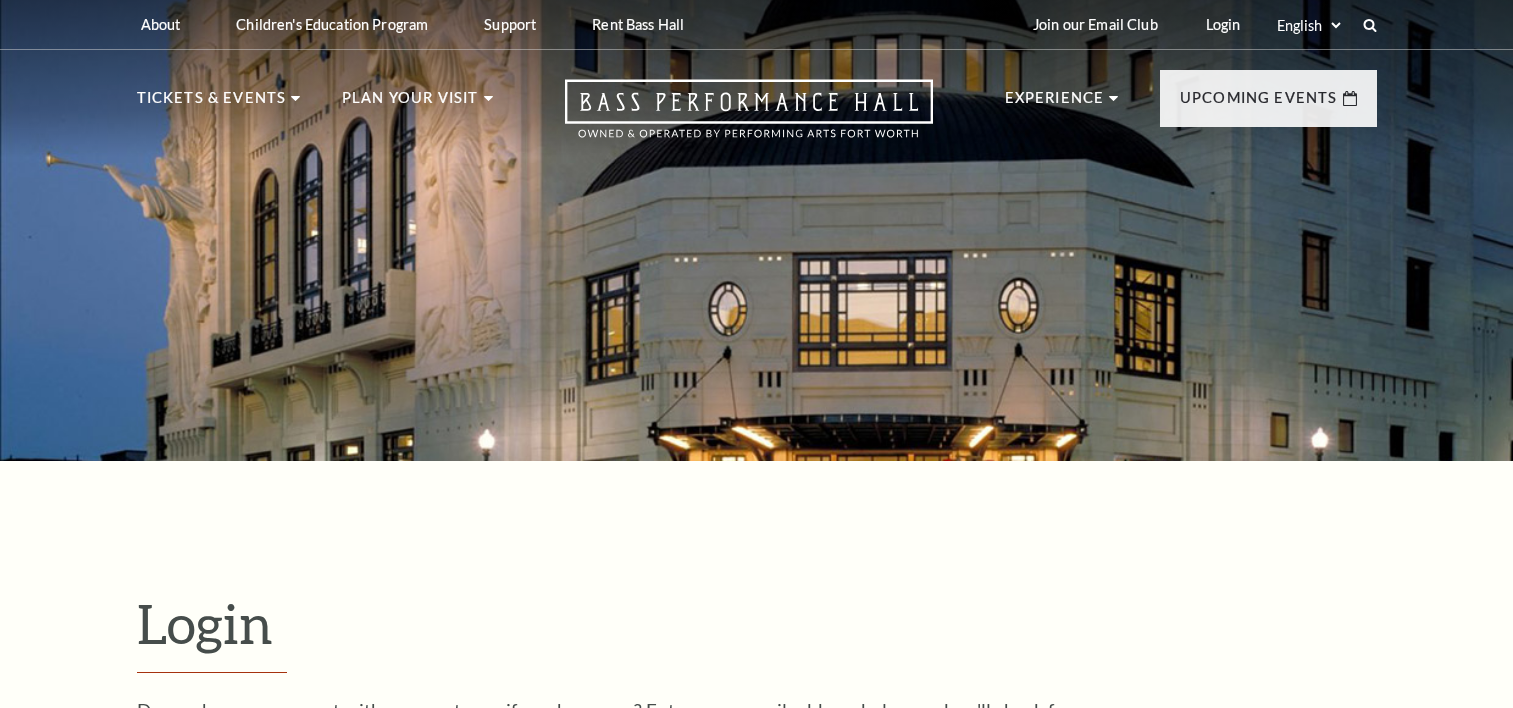 scroll, scrollTop: 590, scrollLeft: 0, axis: vertical 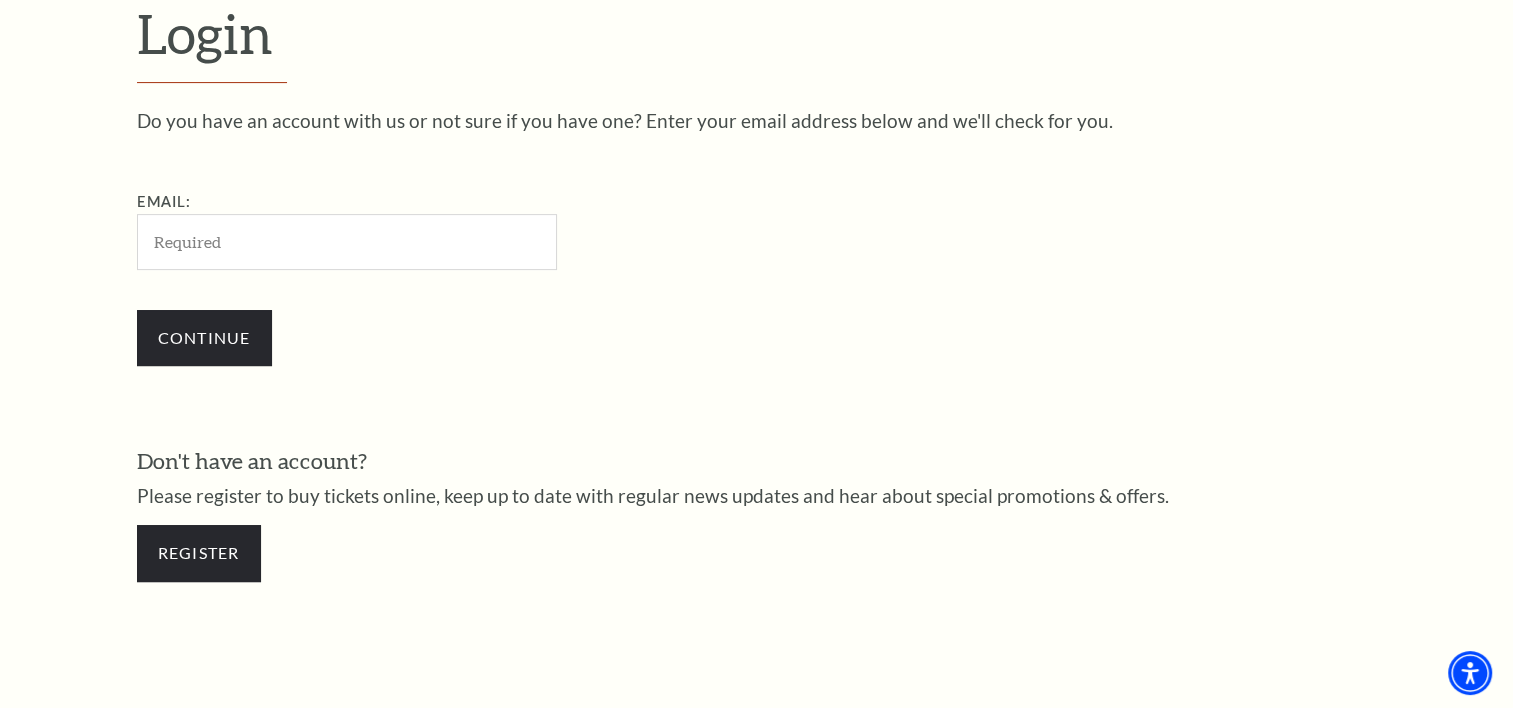 click on "Email:" at bounding box center [347, 241] 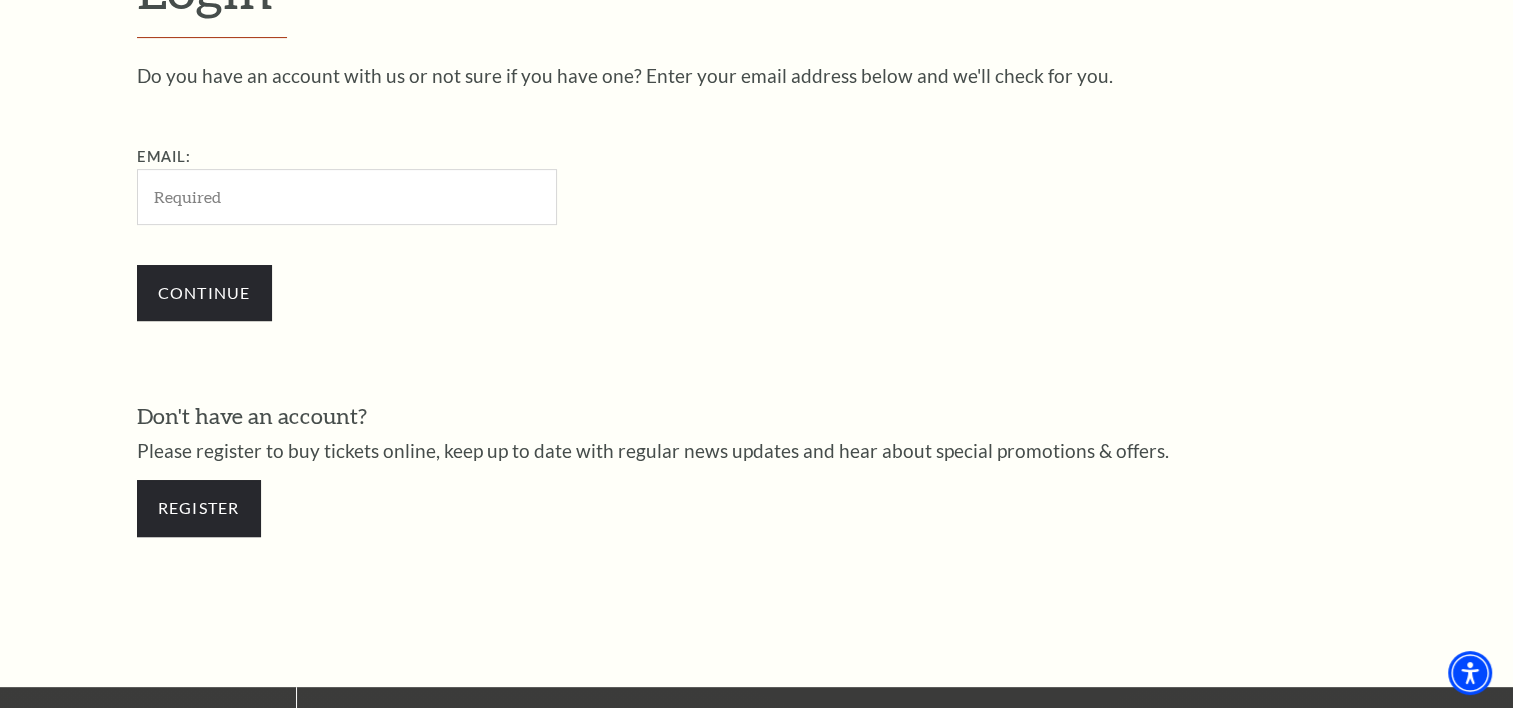 scroll, scrollTop: 490, scrollLeft: 0, axis: vertical 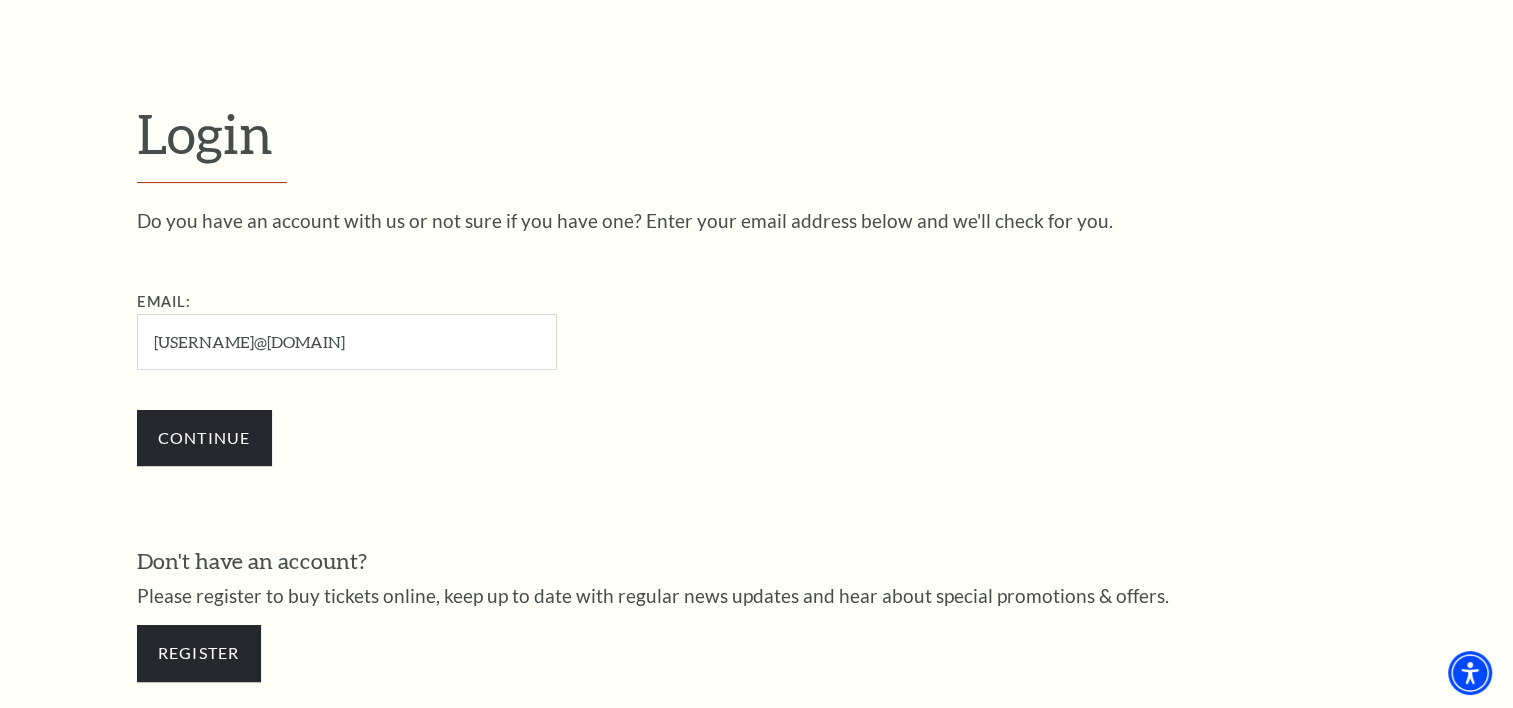 type on "lauragpower@gmail.com" 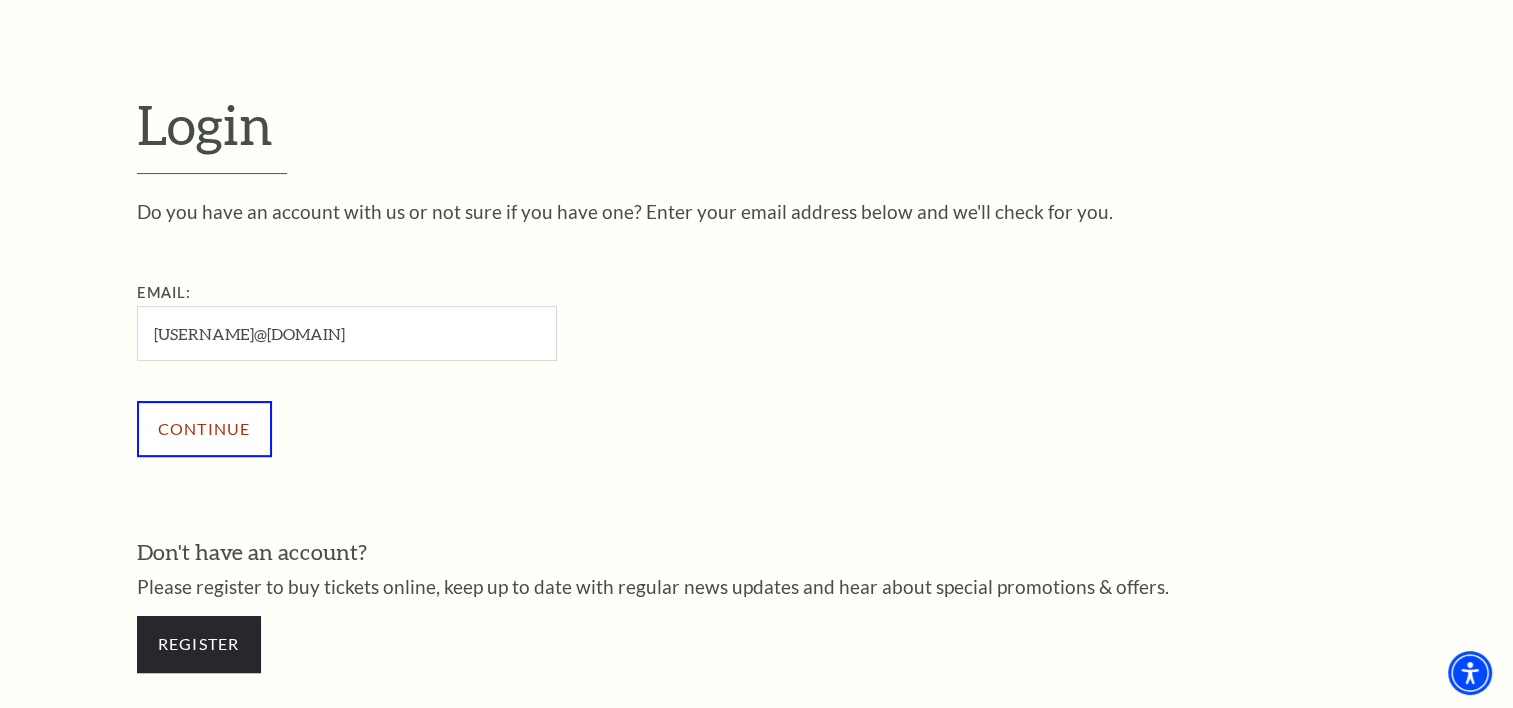 click on "Continue" at bounding box center [204, 429] 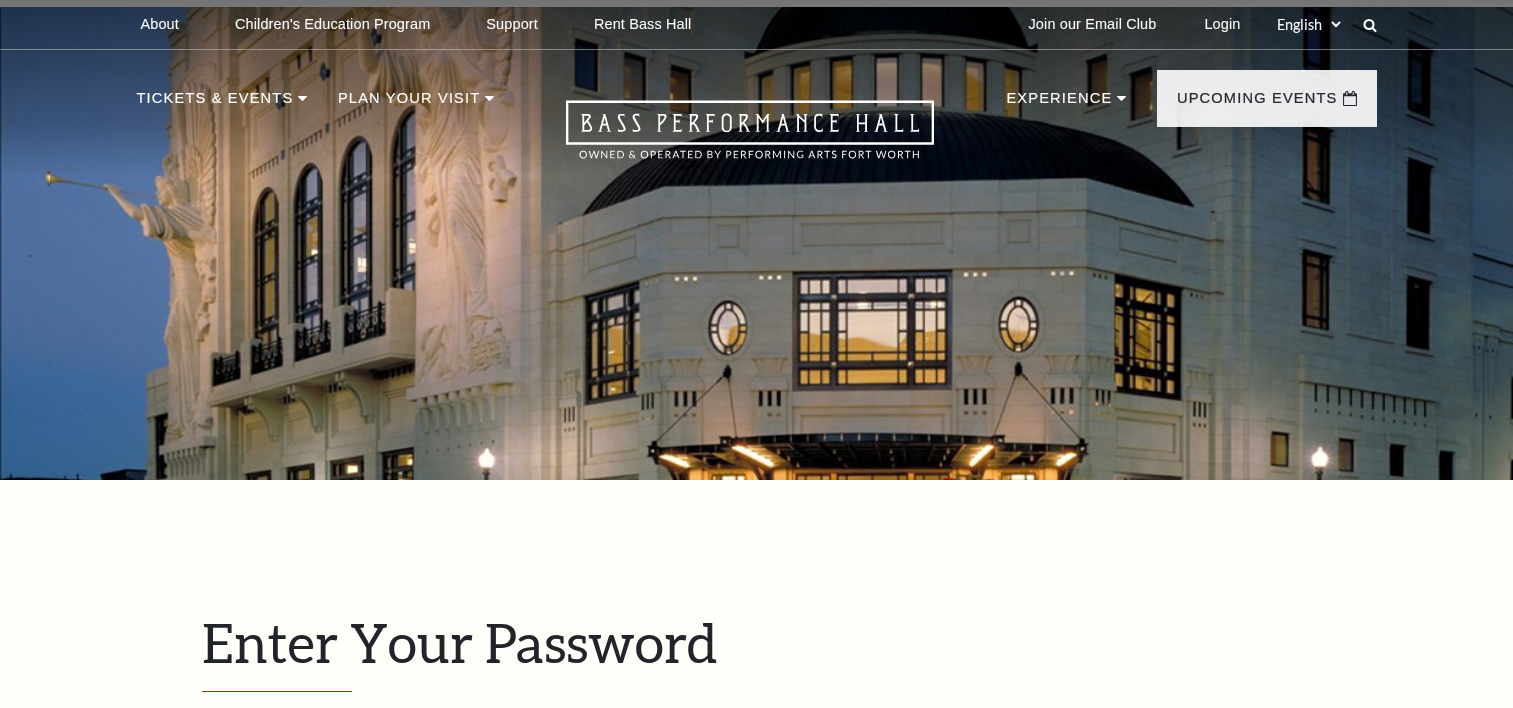 scroll, scrollTop: 608, scrollLeft: 0, axis: vertical 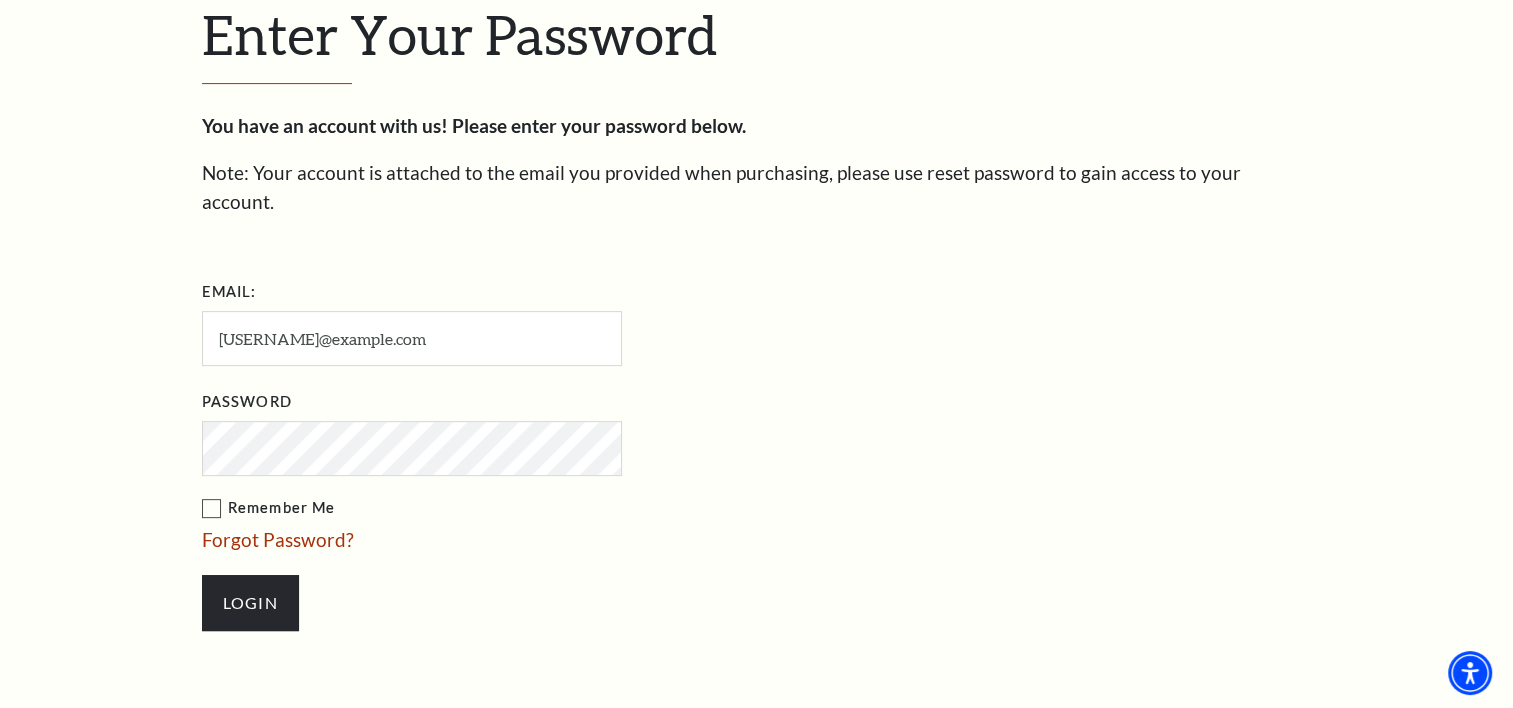 click on "Login" at bounding box center [250, 603] 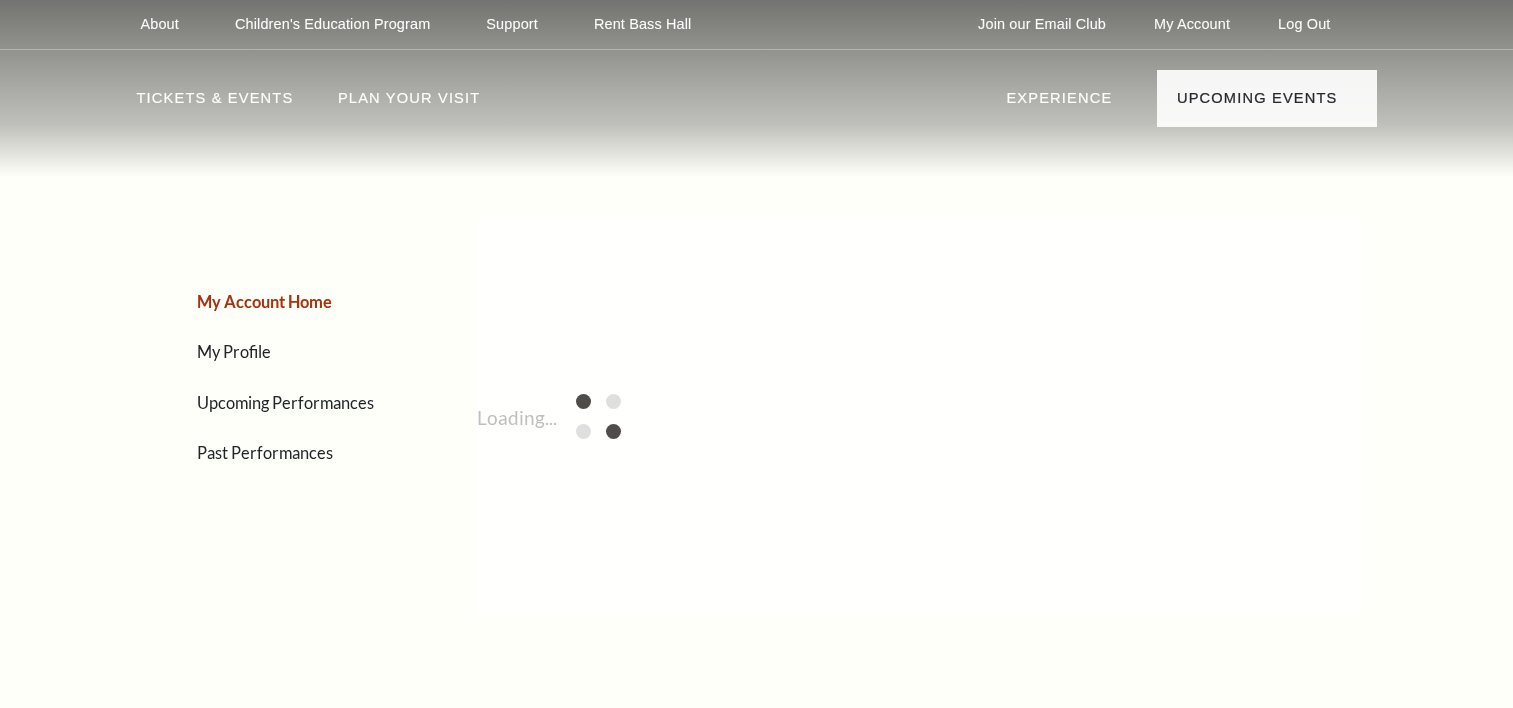 scroll, scrollTop: 0, scrollLeft: 0, axis: both 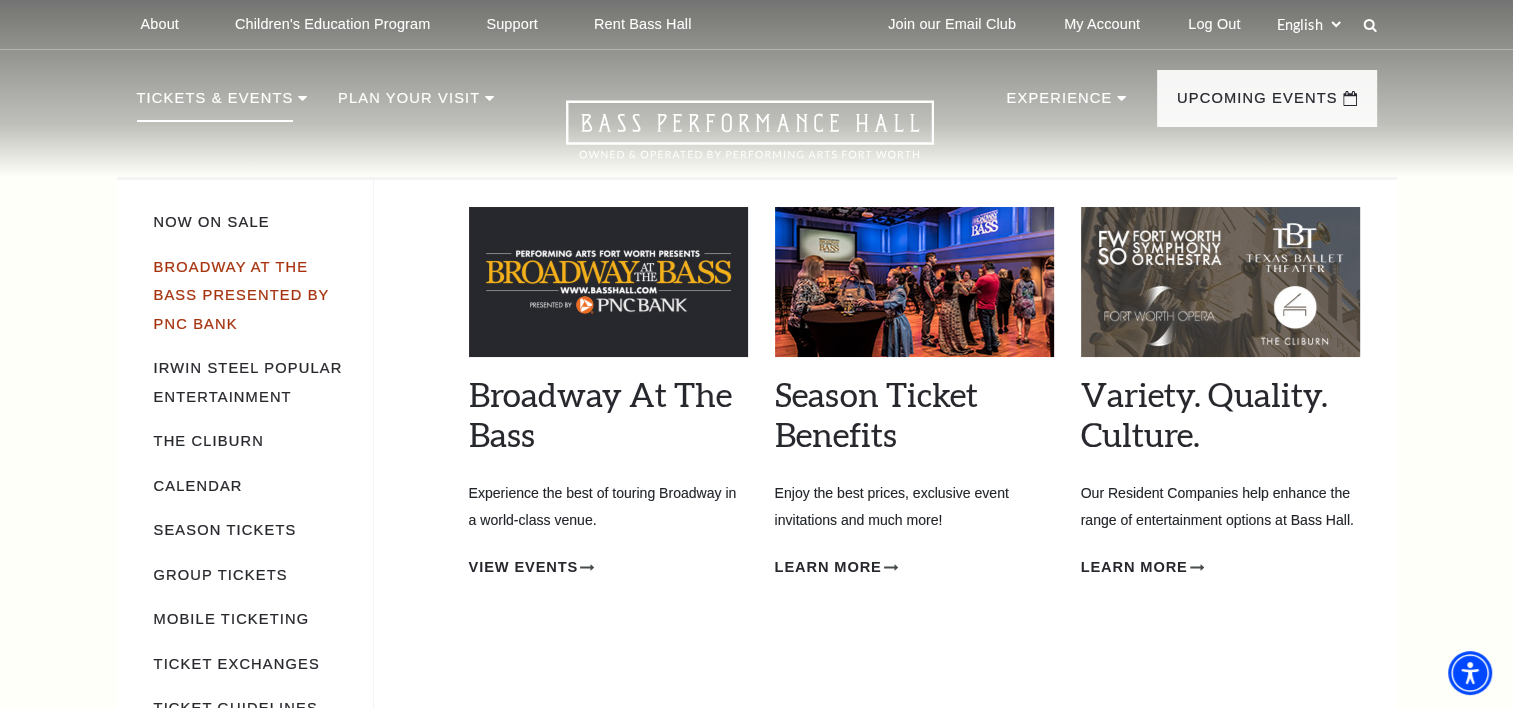 click on "Broadway At The Bass presented by PNC Bank" at bounding box center (242, 295) 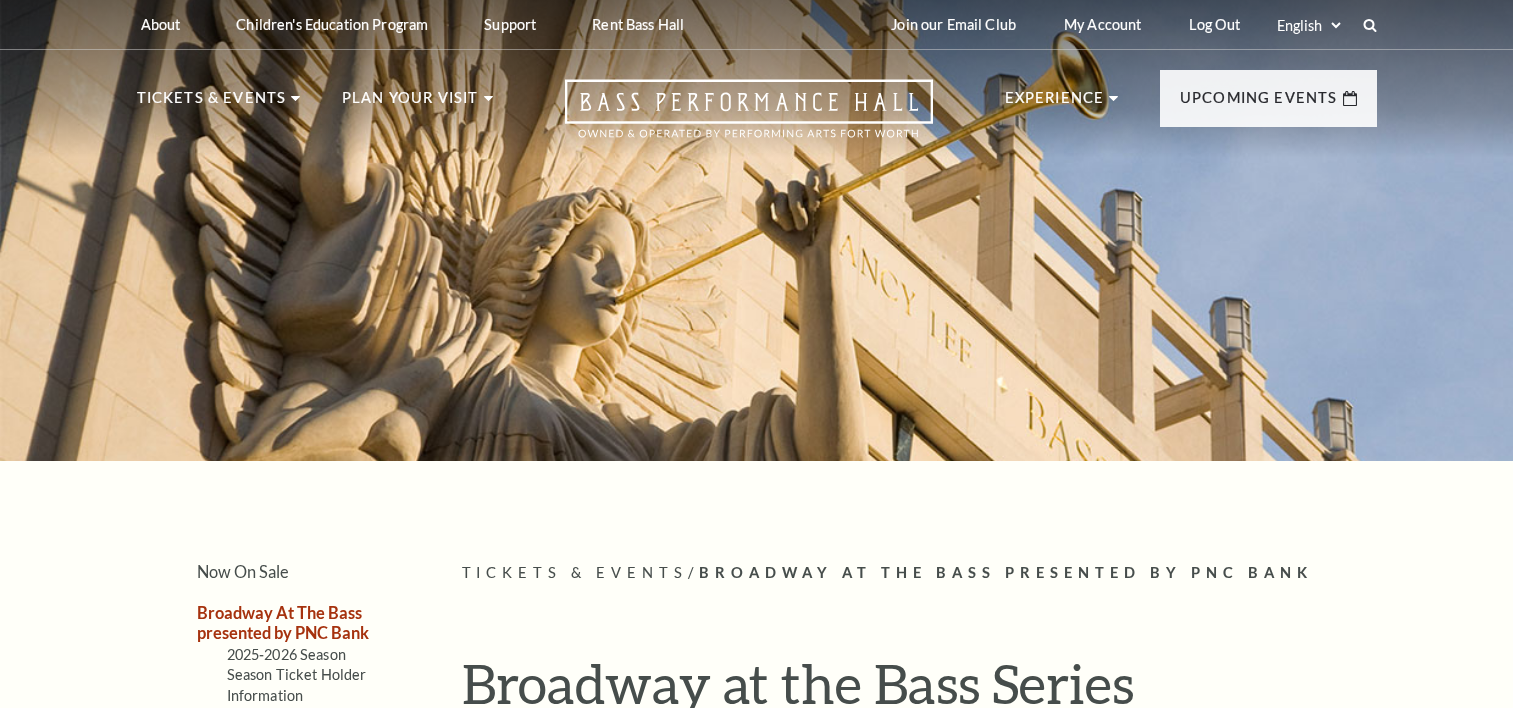 scroll, scrollTop: 0, scrollLeft: 0, axis: both 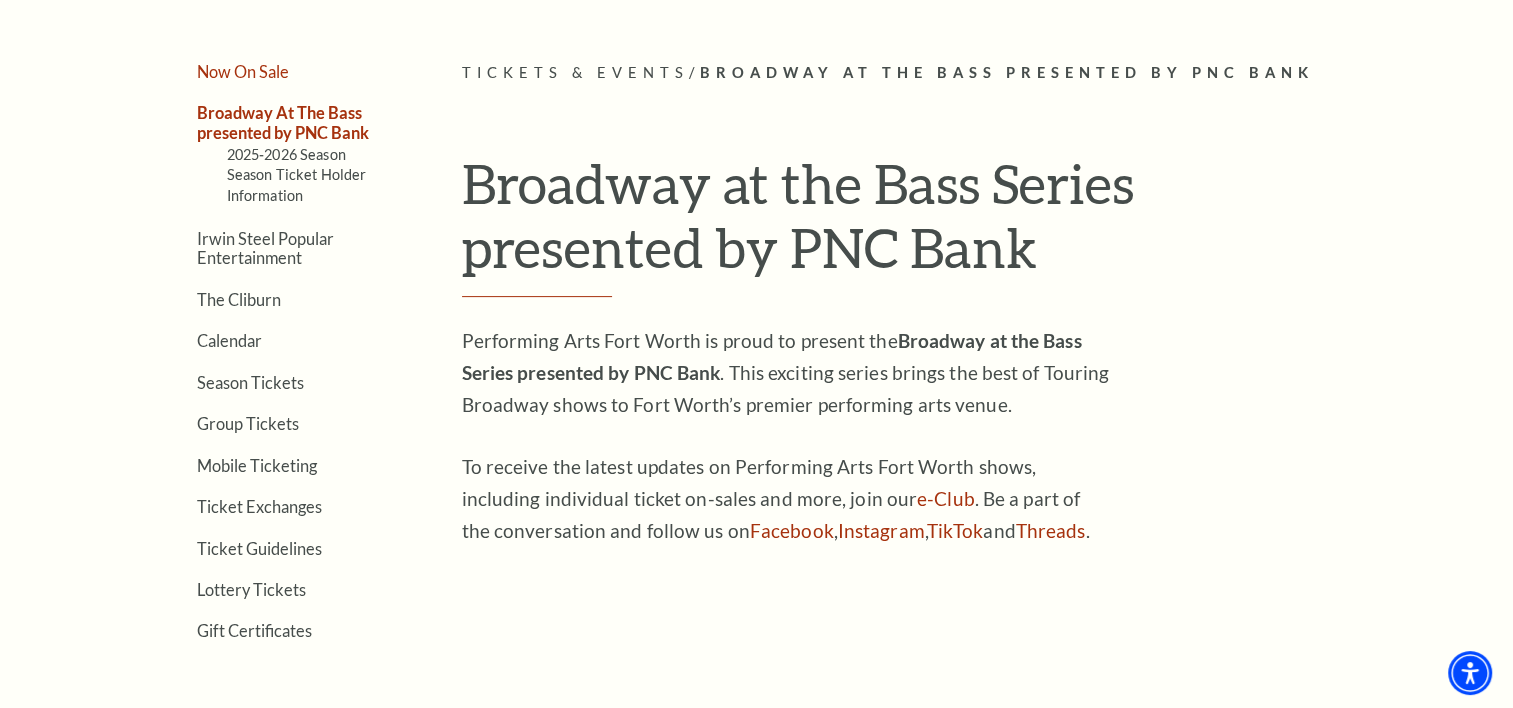 click on "Now On Sale" at bounding box center [243, 71] 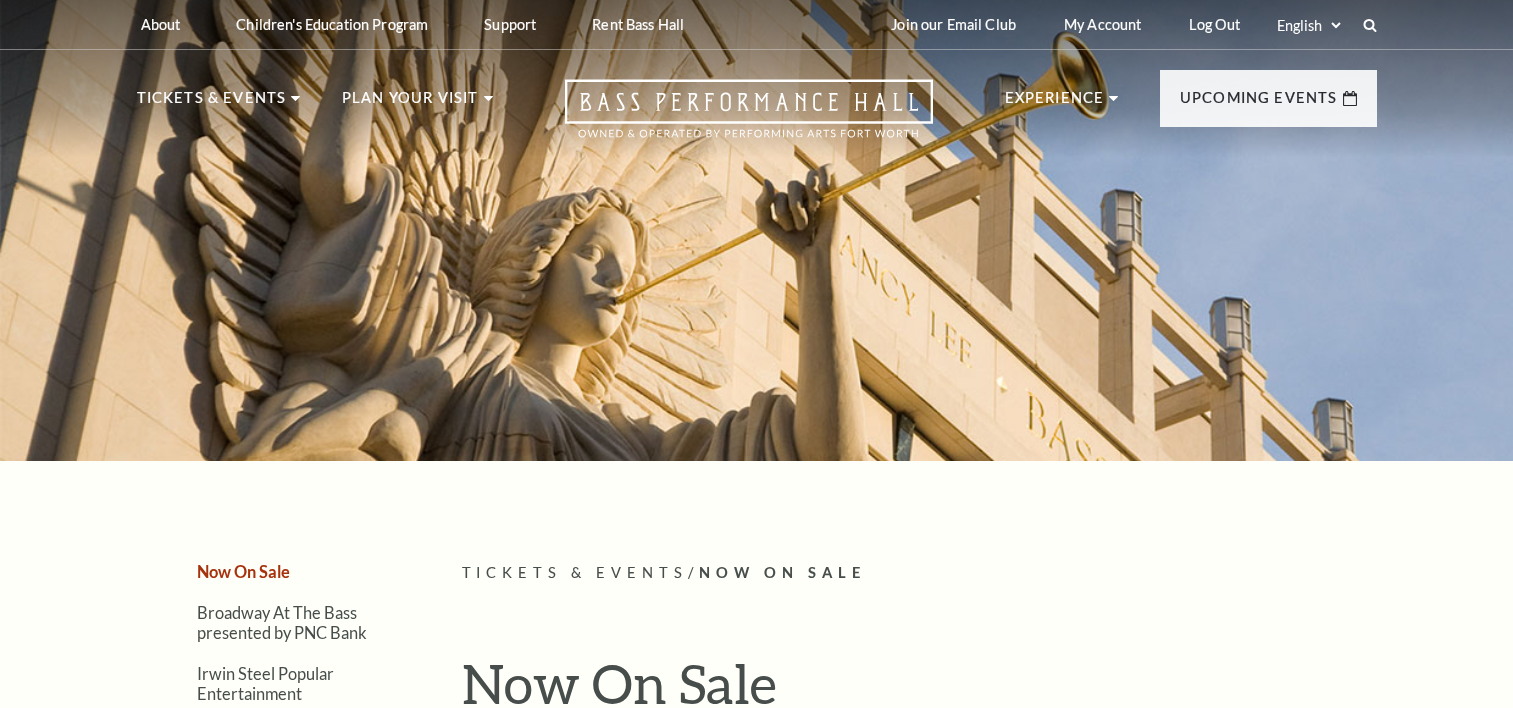 scroll, scrollTop: 0, scrollLeft: 0, axis: both 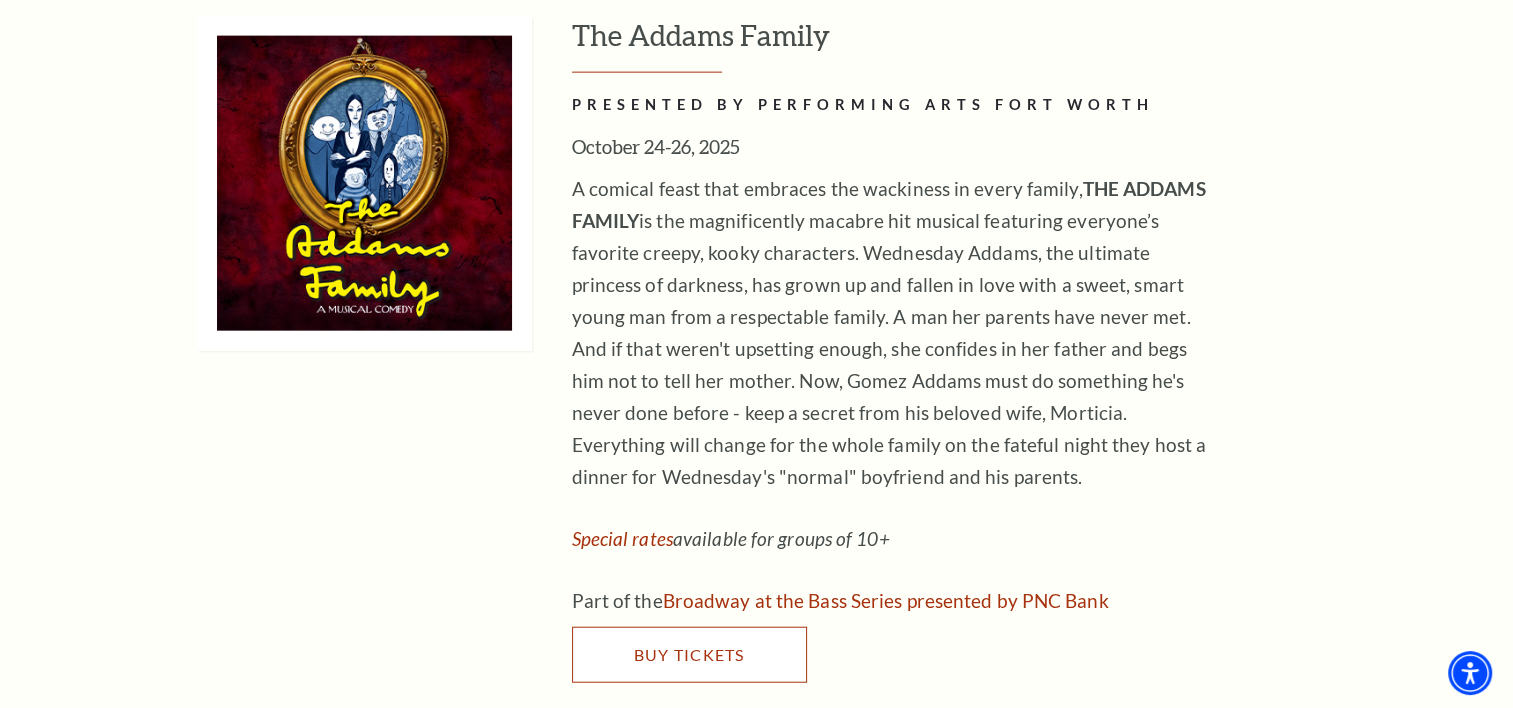click on "Buy Tickets" at bounding box center [689, 655] 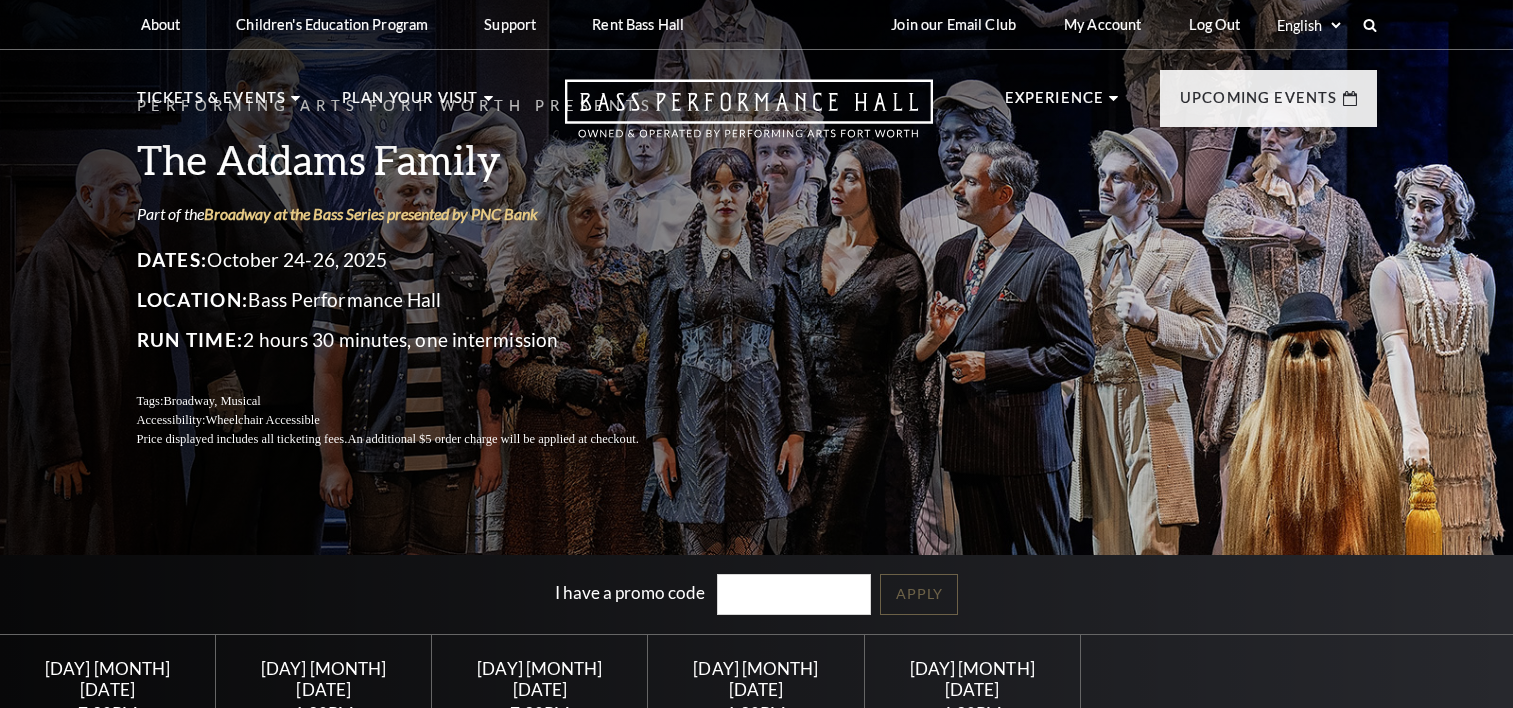 scroll, scrollTop: 0, scrollLeft: 0, axis: both 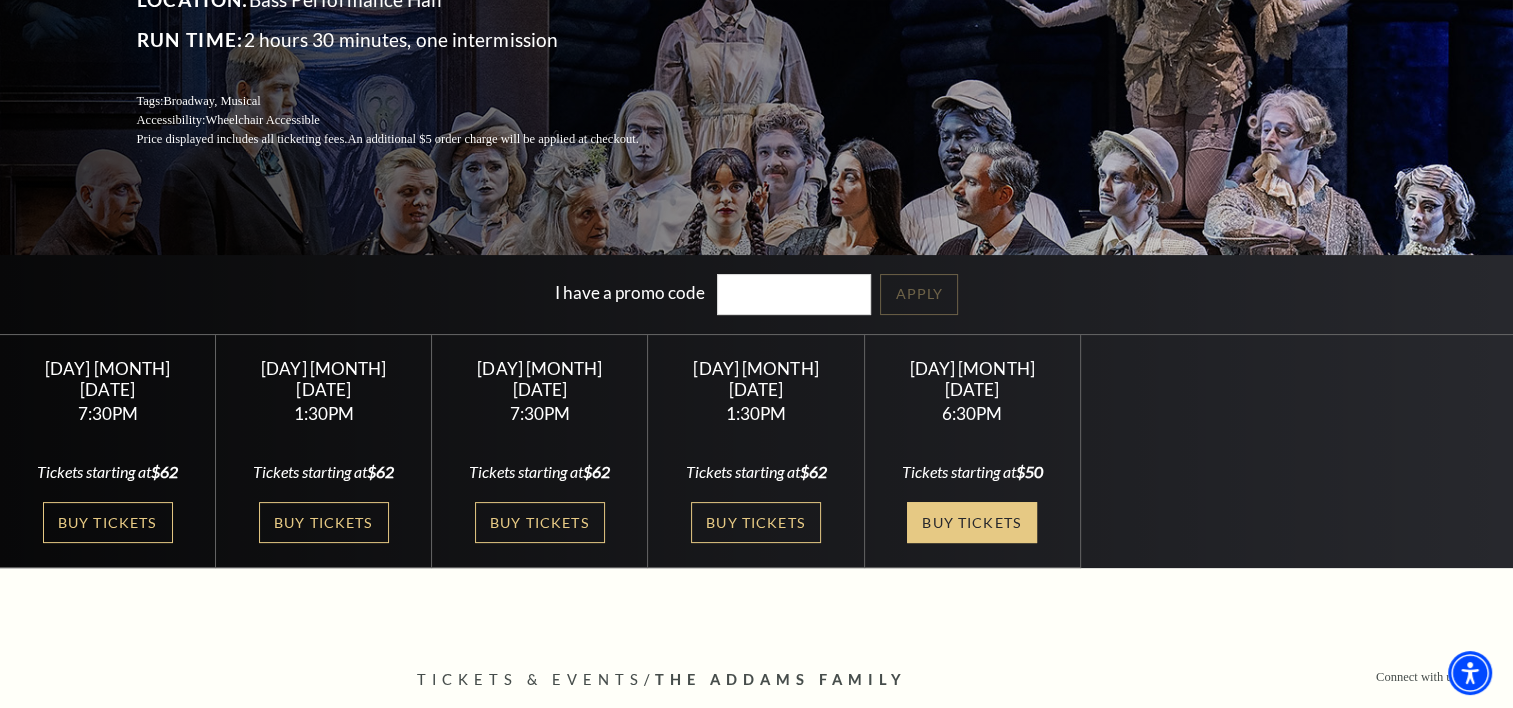 click on "Buy Tickets" at bounding box center [972, 522] 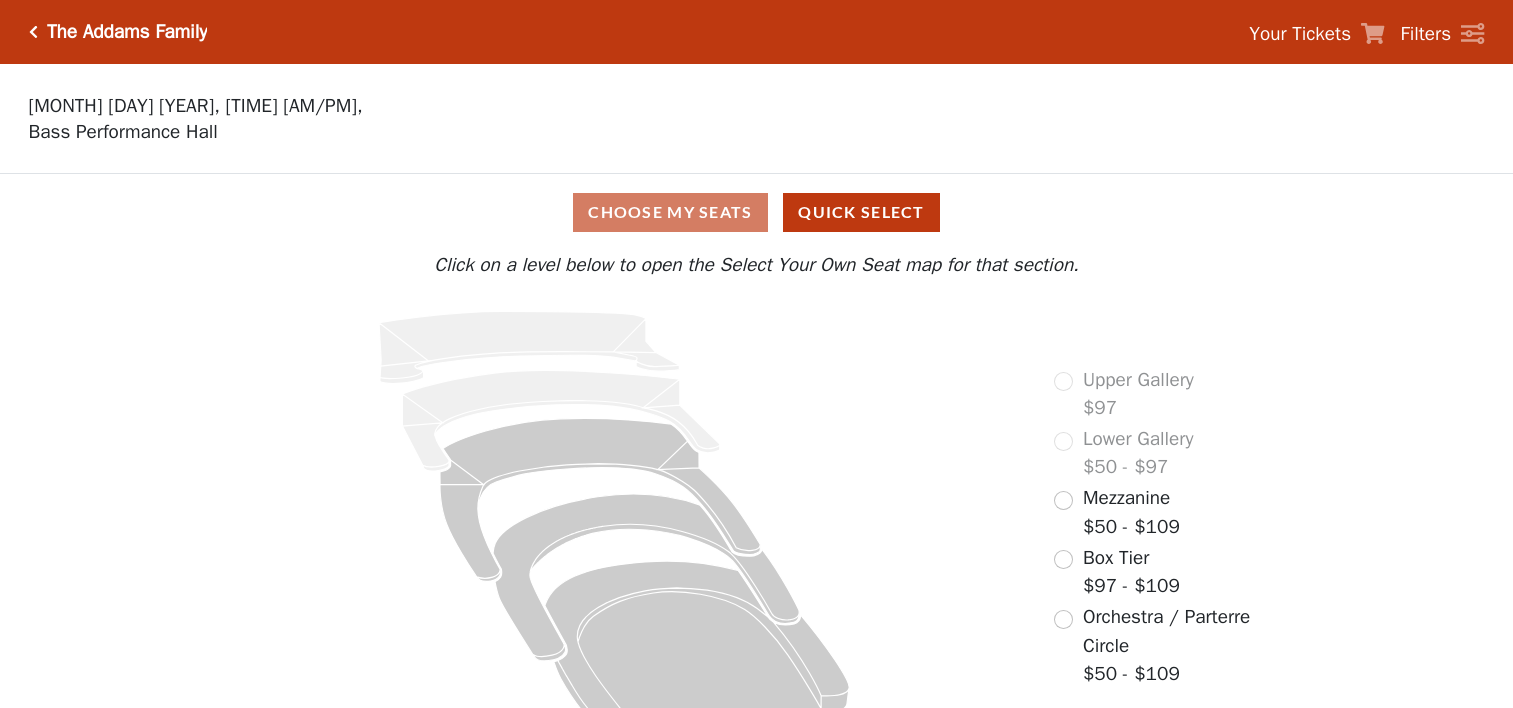 scroll, scrollTop: 0, scrollLeft: 0, axis: both 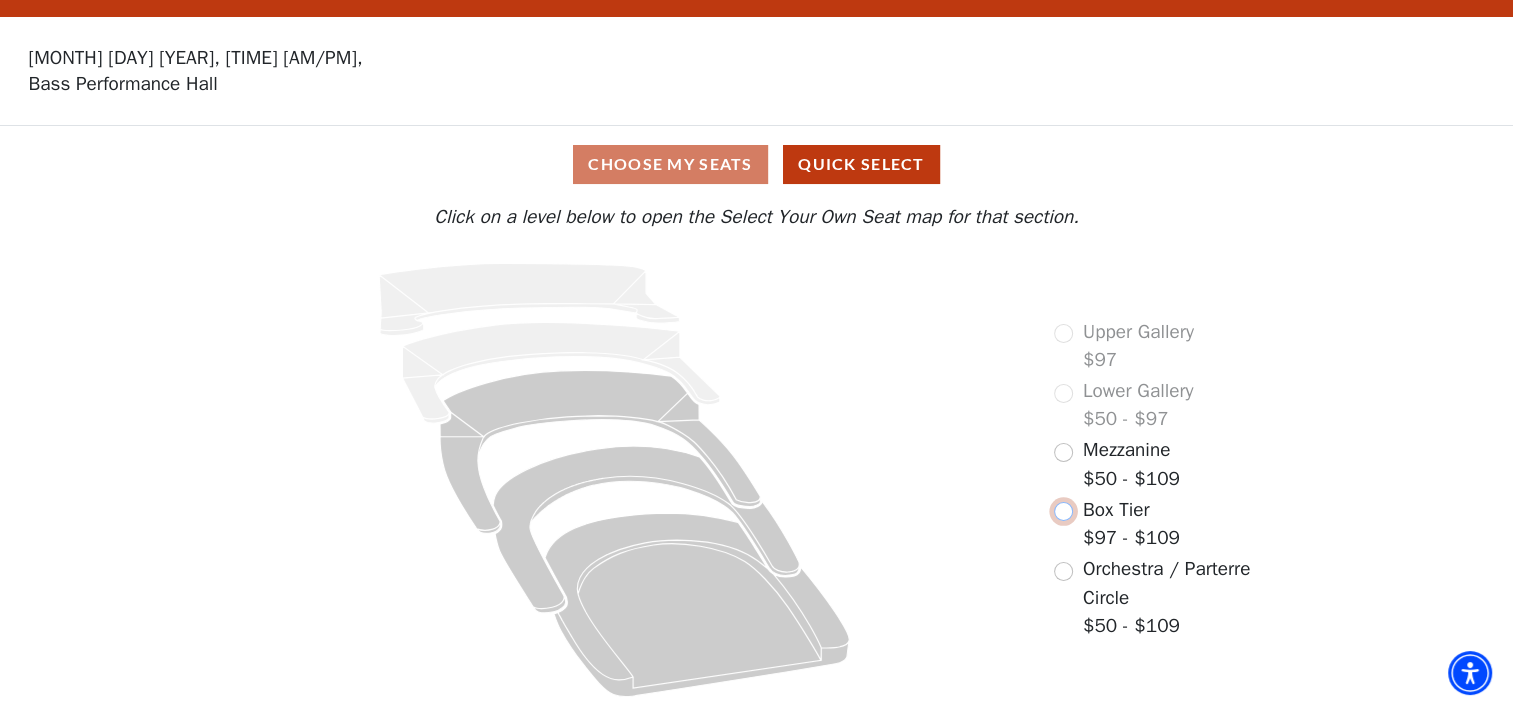 click at bounding box center [1063, 511] 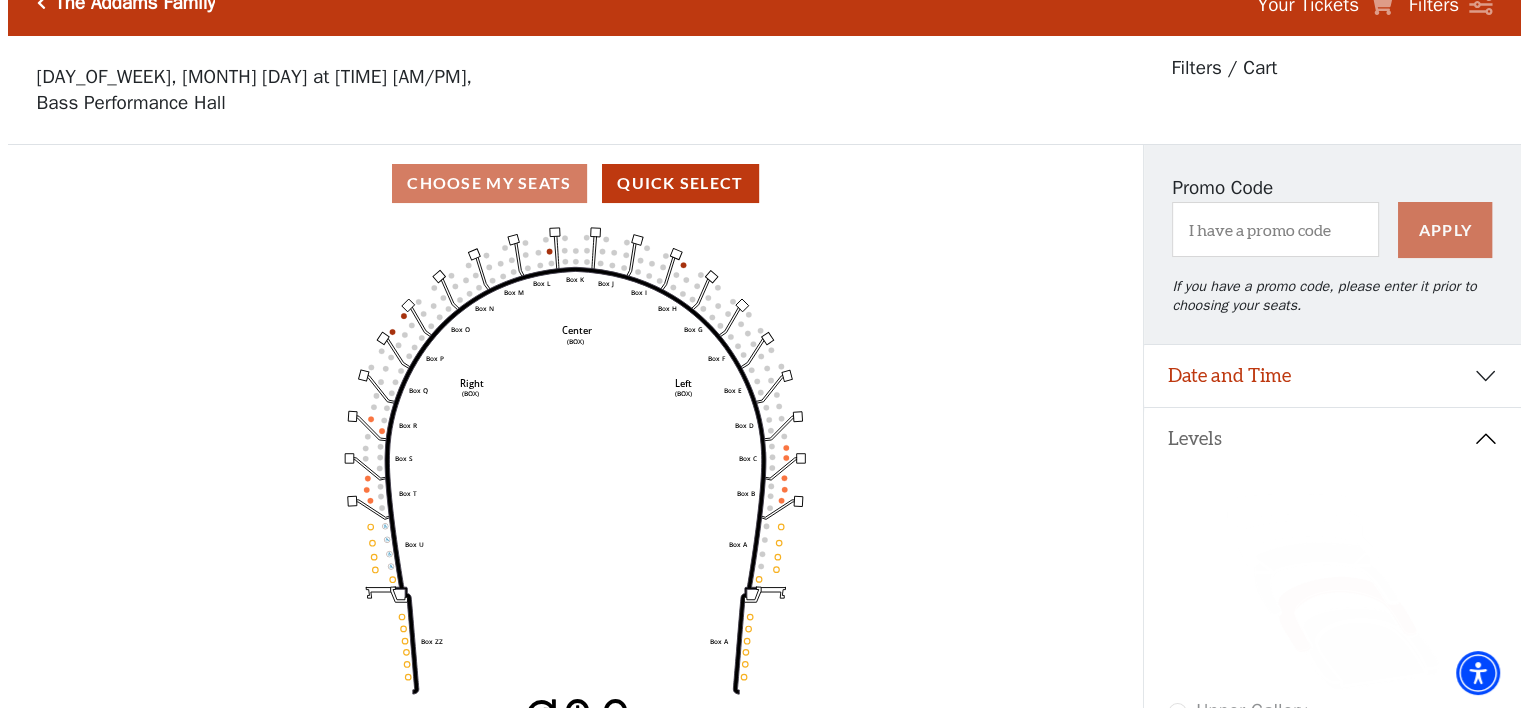 scroll, scrollTop: 0, scrollLeft: 0, axis: both 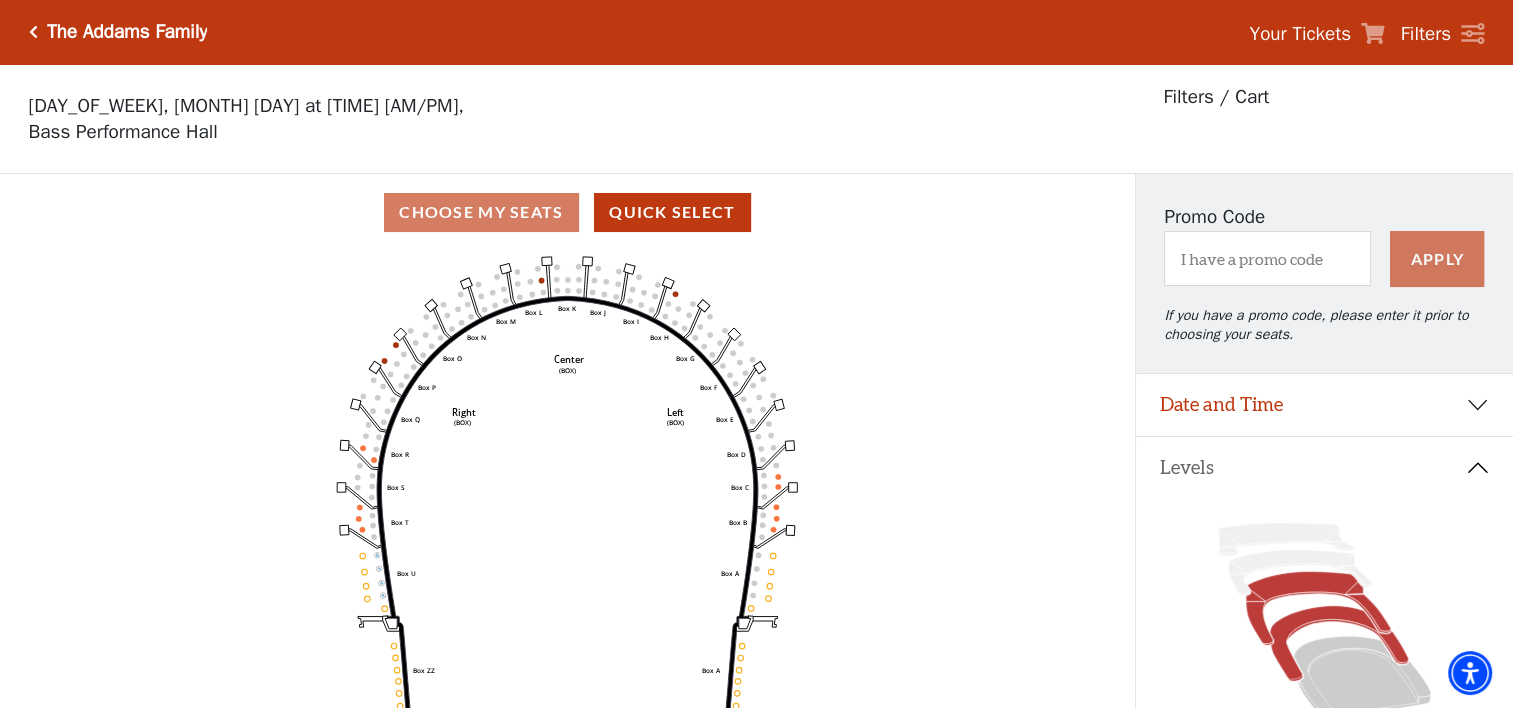 click 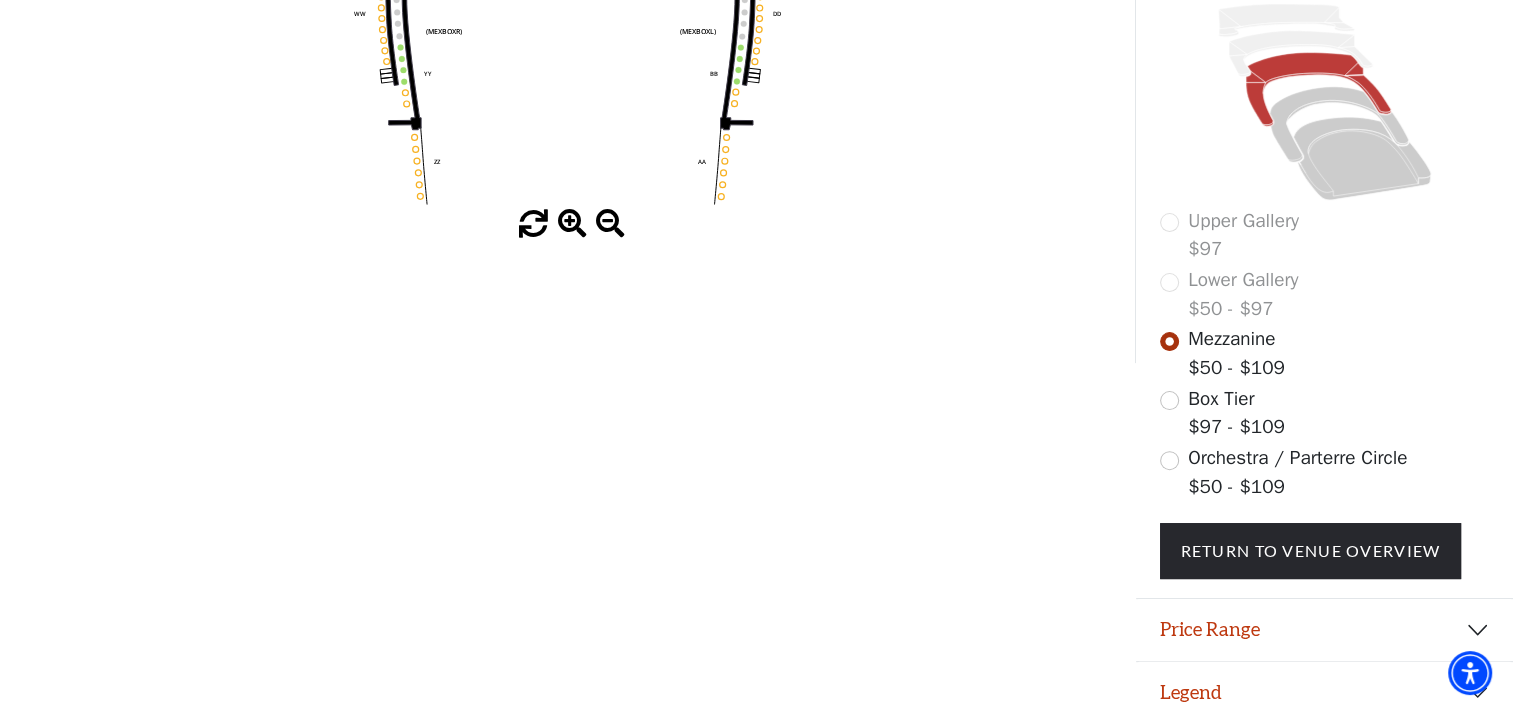 scroll, scrollTop: 530, scrollLeft: 0, axis: vertical 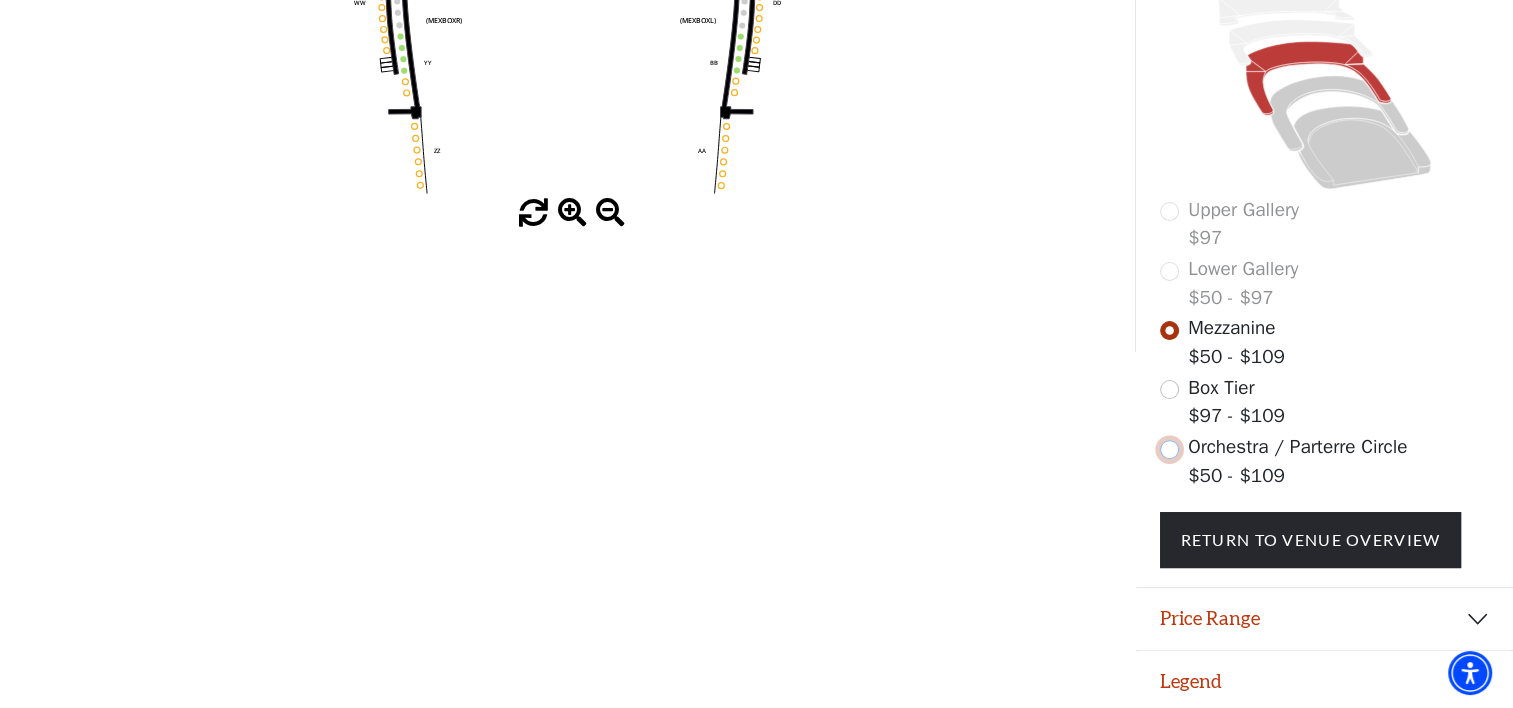 click at bounding box center (1169, 449) 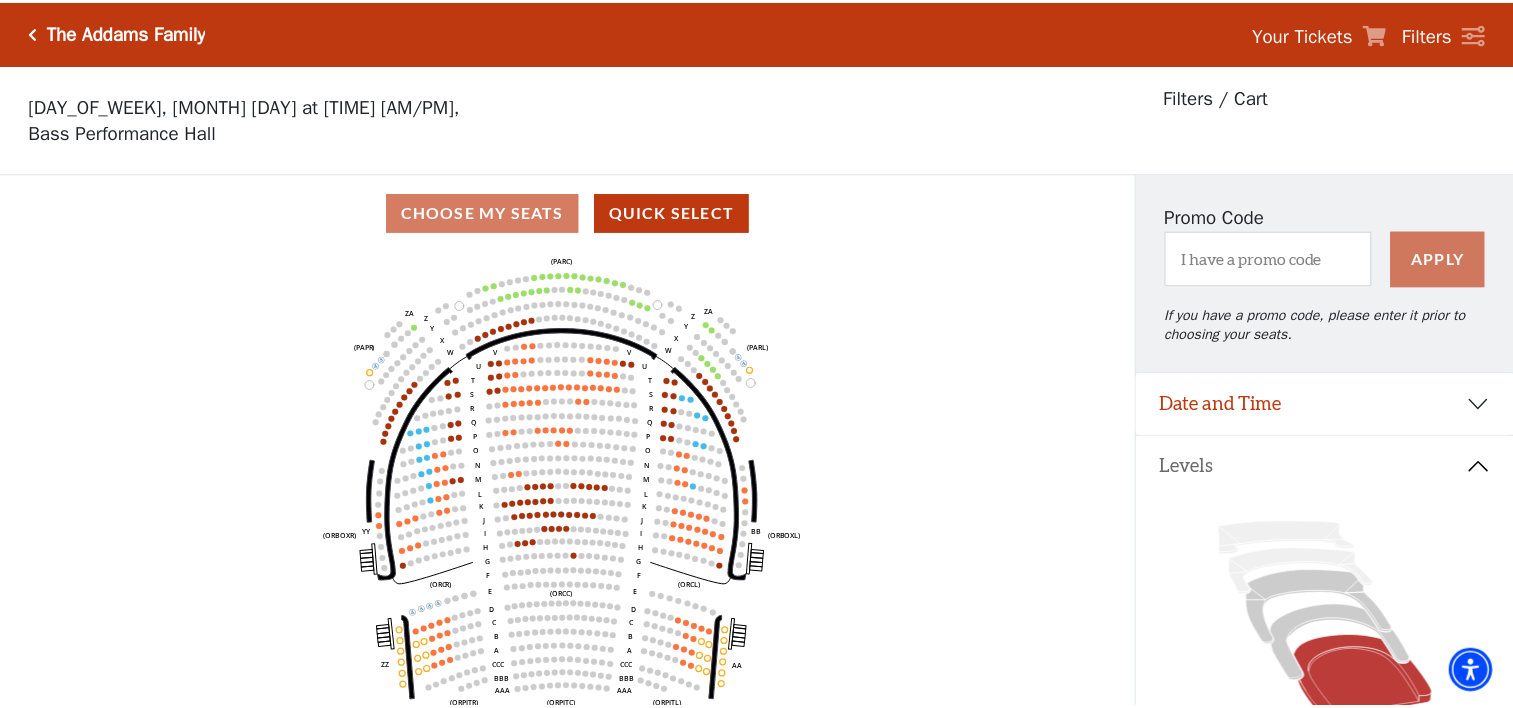 scroll, scrollTop: 92, scrollLeft: 0, axis: vertical 